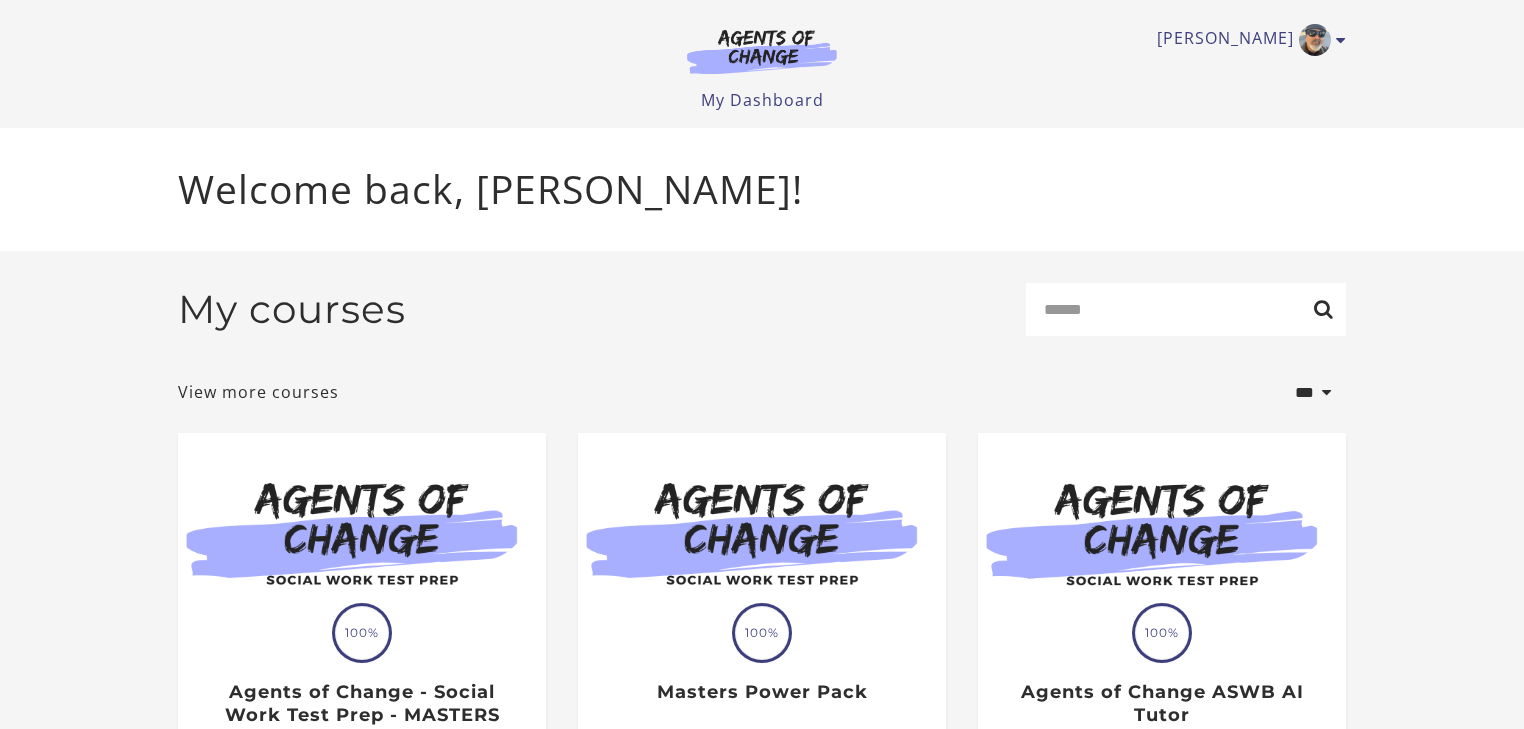 scroll, scrollTop: 0, scrollLeft: 0, axis: both 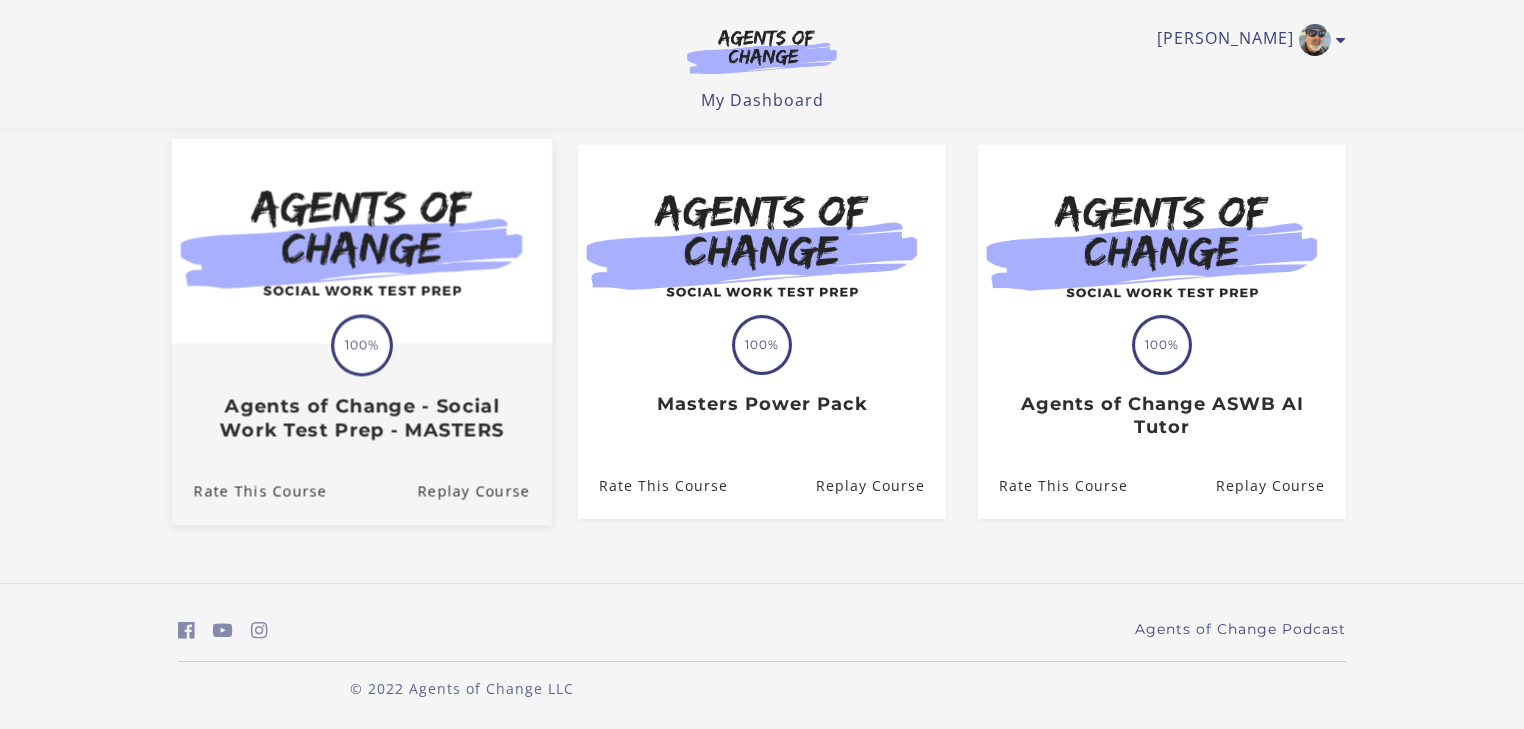 click at bounding box center (362, 241) 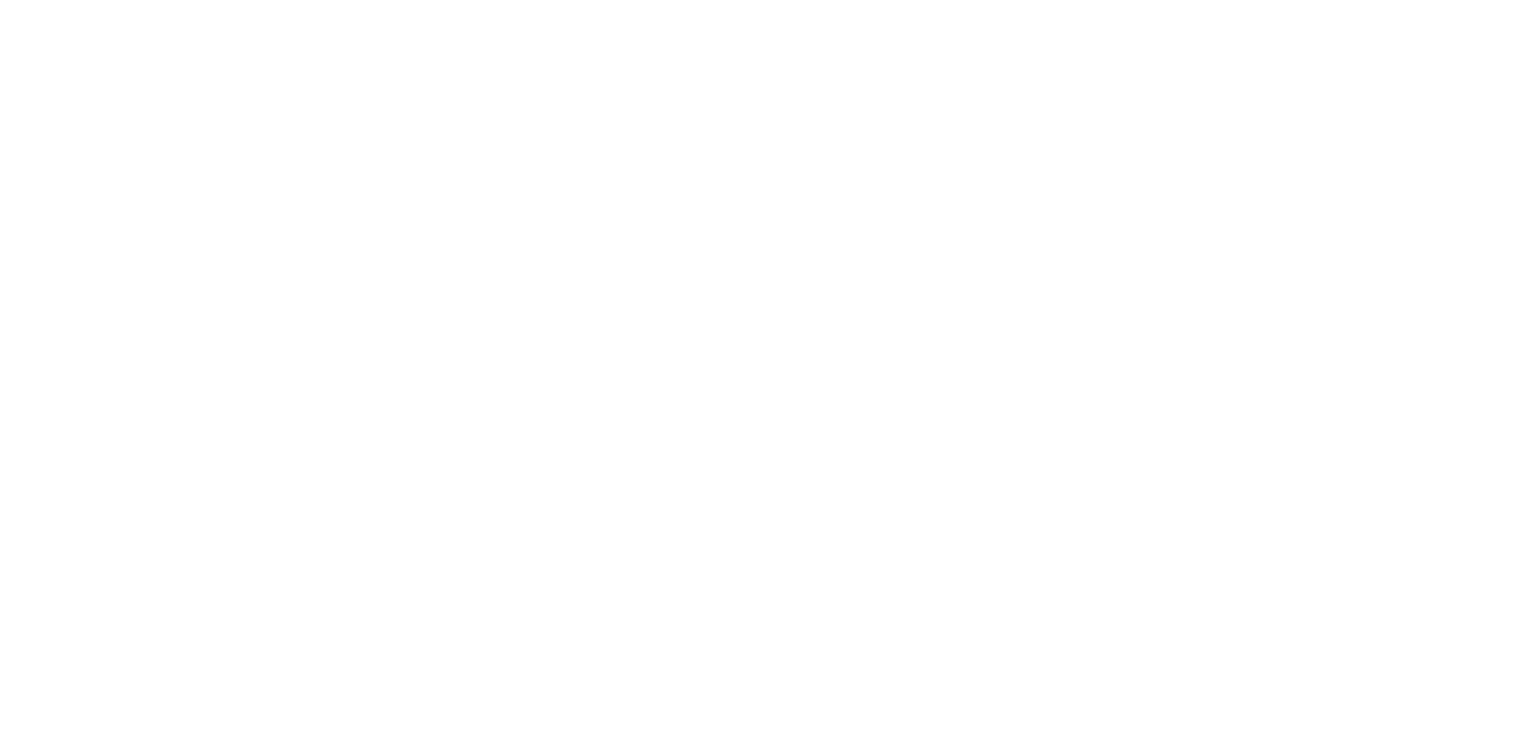 scroll, scrollTop: 0, scrollLeft: 0, axis: both 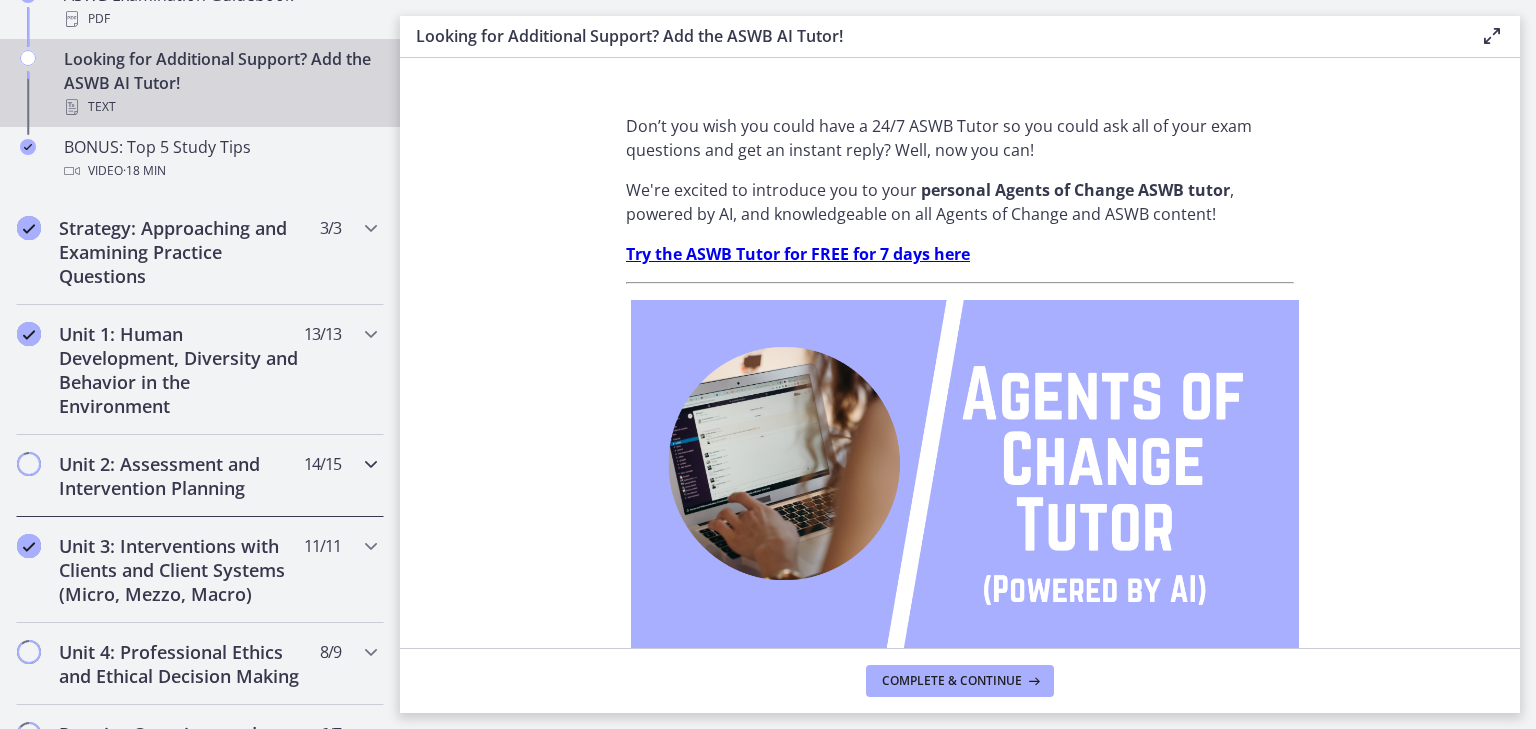 click on "Unit 2: Assessment and Intervention Planning" at bounding box center (181, 476) 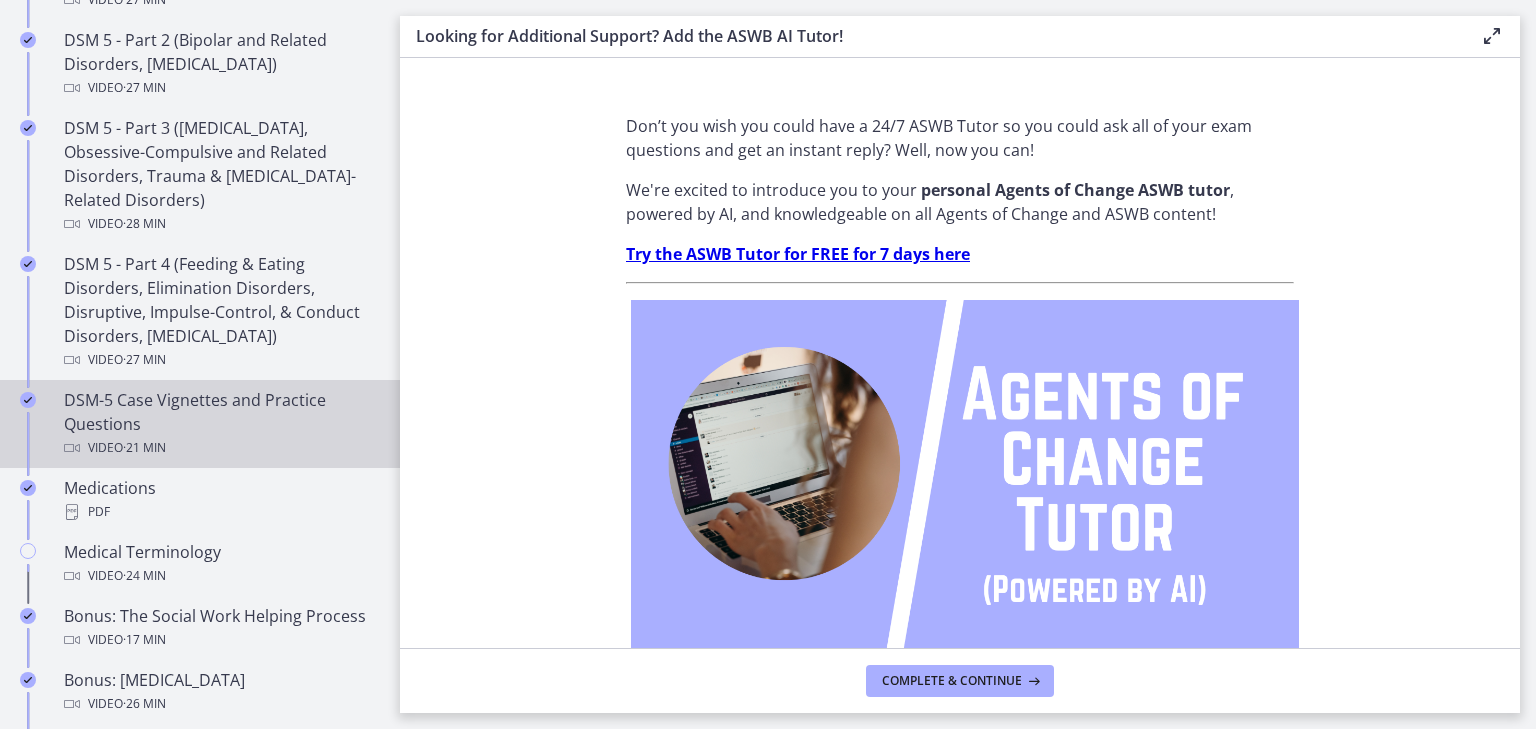 scroll, scrollTop: 1200, scrollLeft: 0, axis: vertical 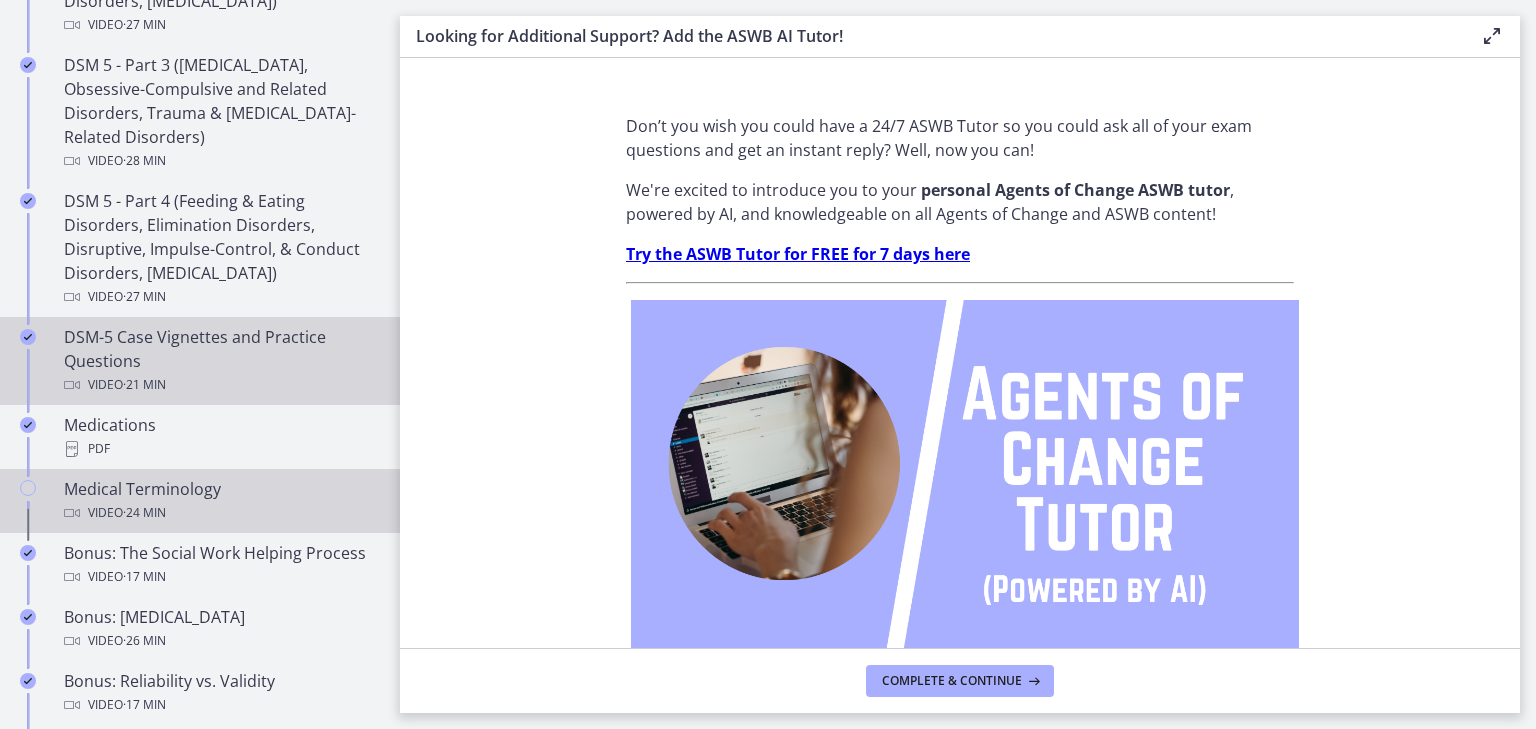 click on "Medical Terminology
Video
·  24 min" at bounding box center [220, 501] 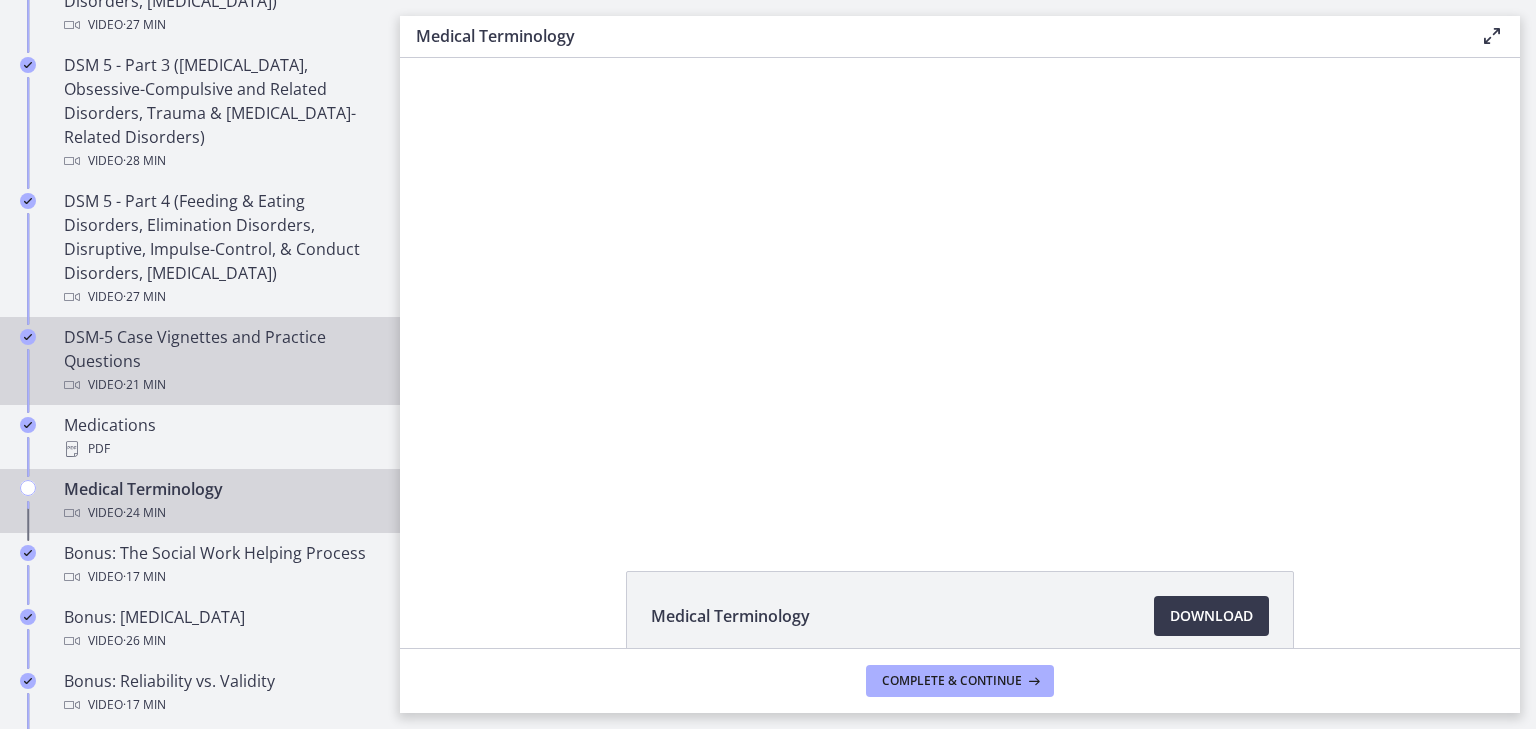 scroll, scrollTop: 0, scrollLeft: 0, axis: both 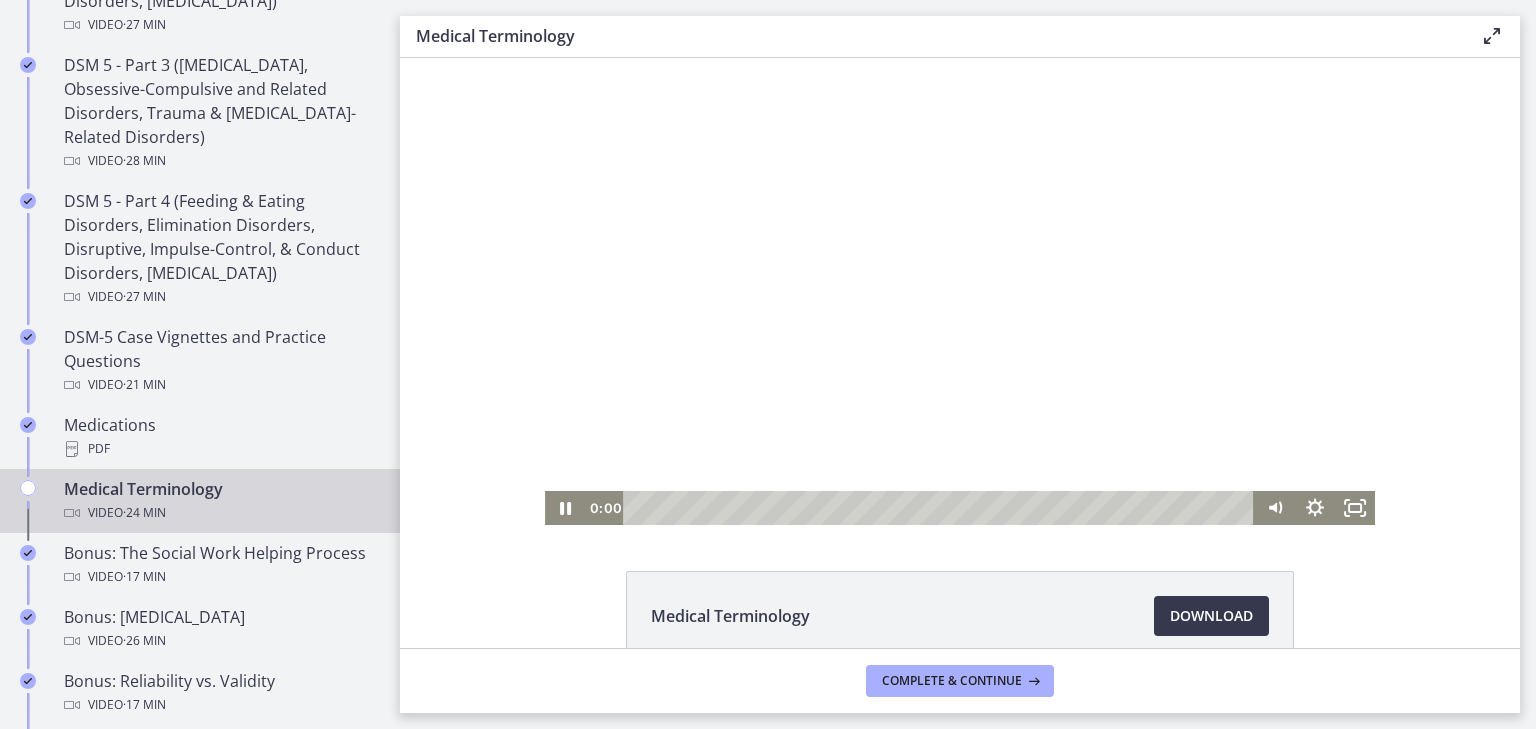 drag, startPoint x: 1119, startPoint y: 503, endPoint x: 621, endPoint y: 464, distance: 499.52478 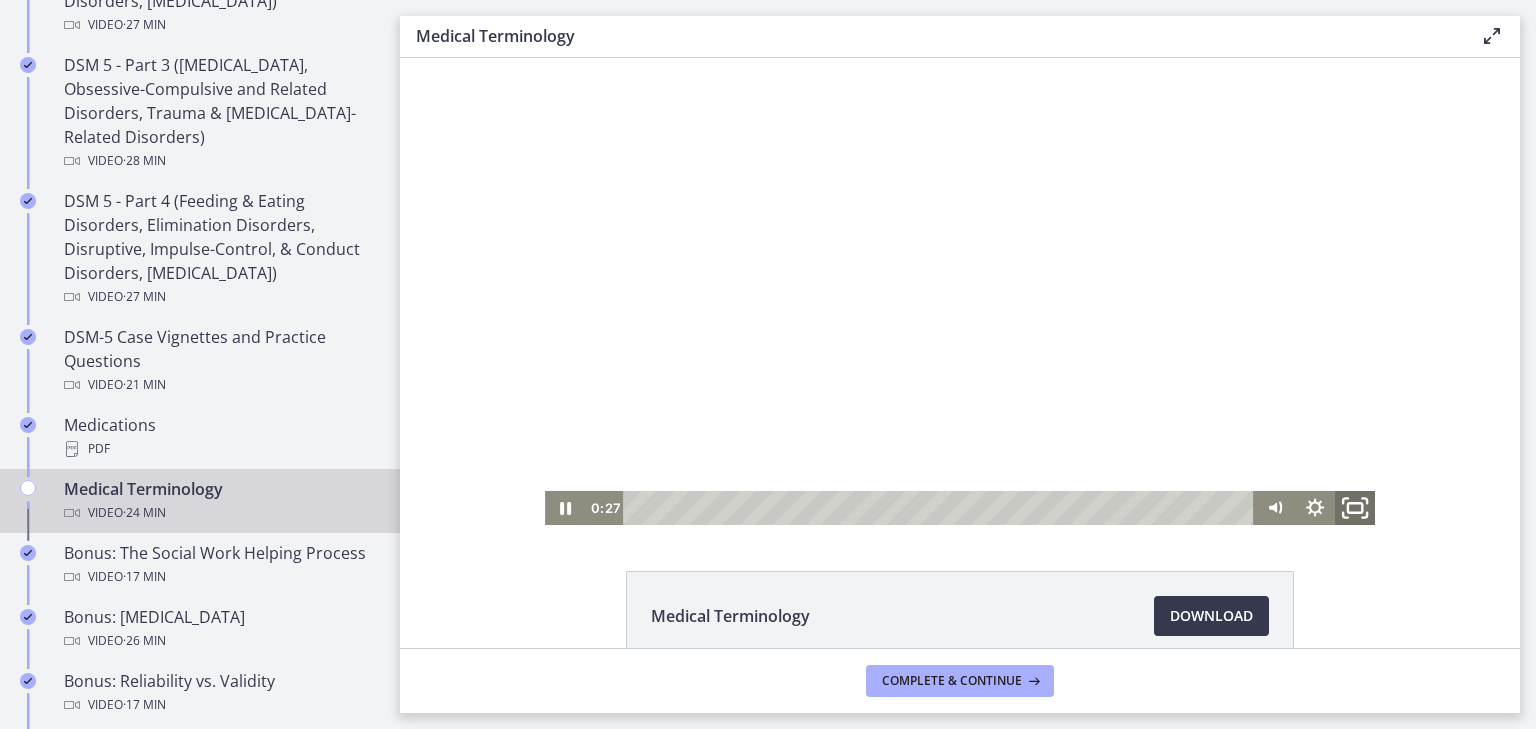 click 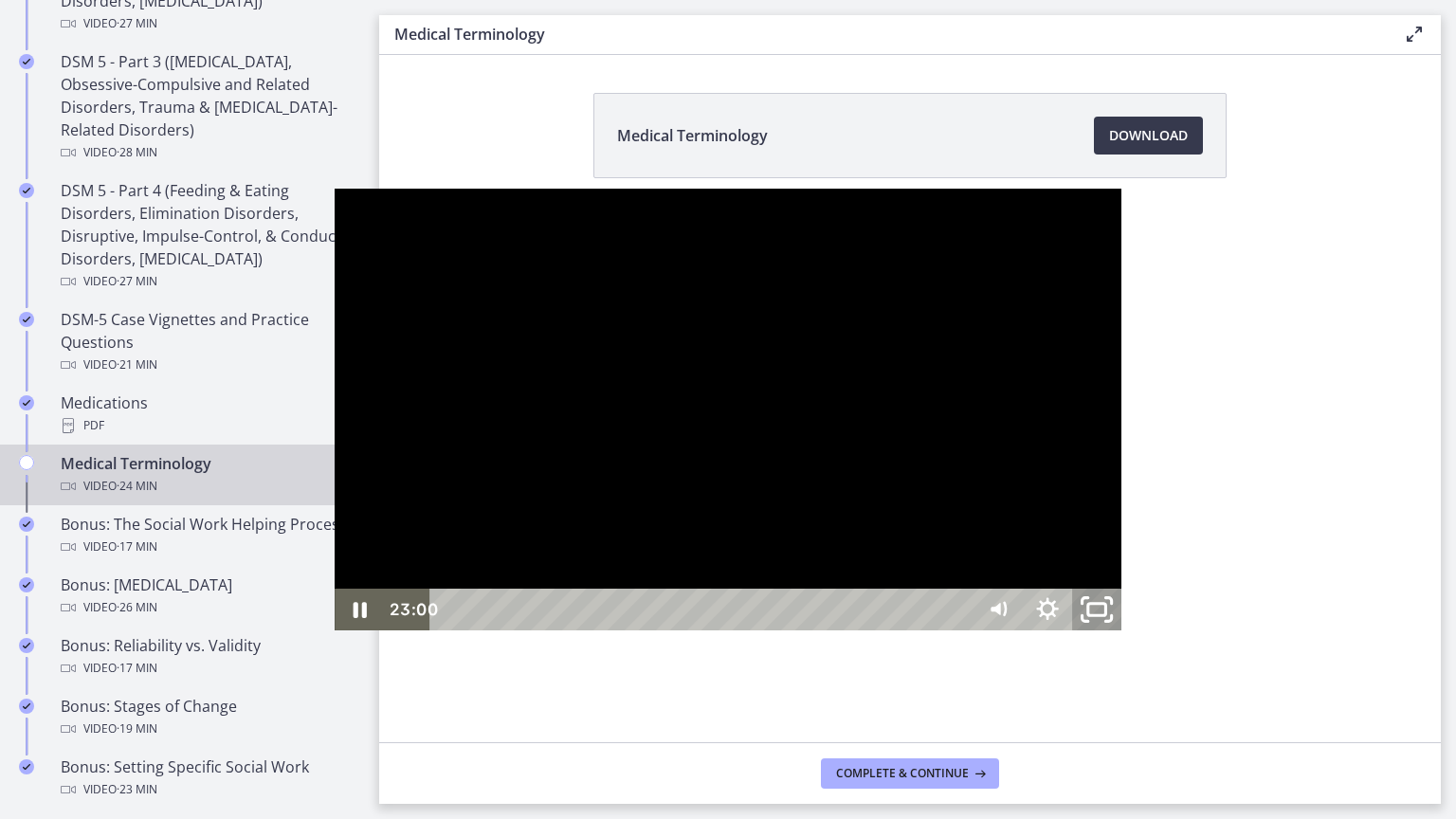 click 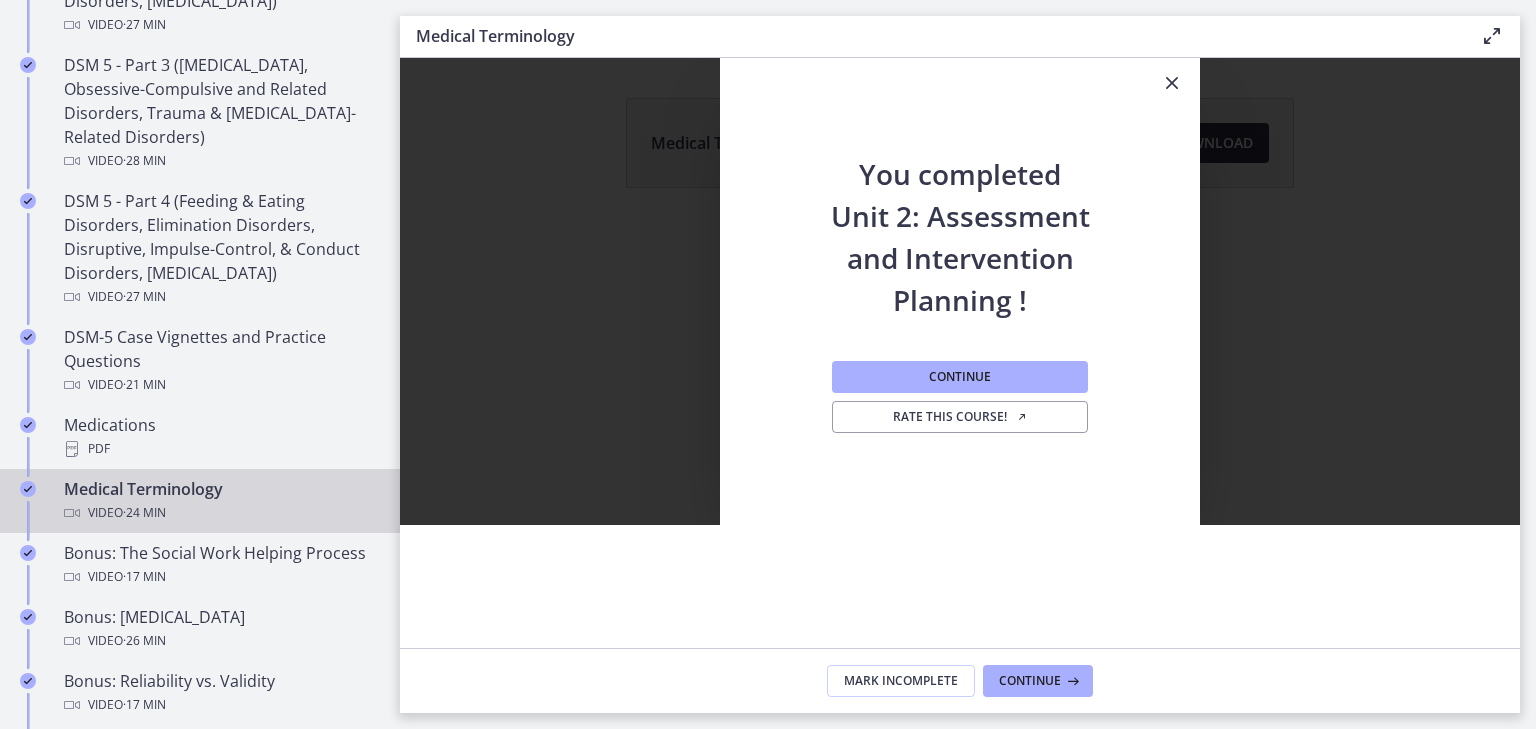 scroll, scrollTop: 0, scrollLeft: 0, axis: both 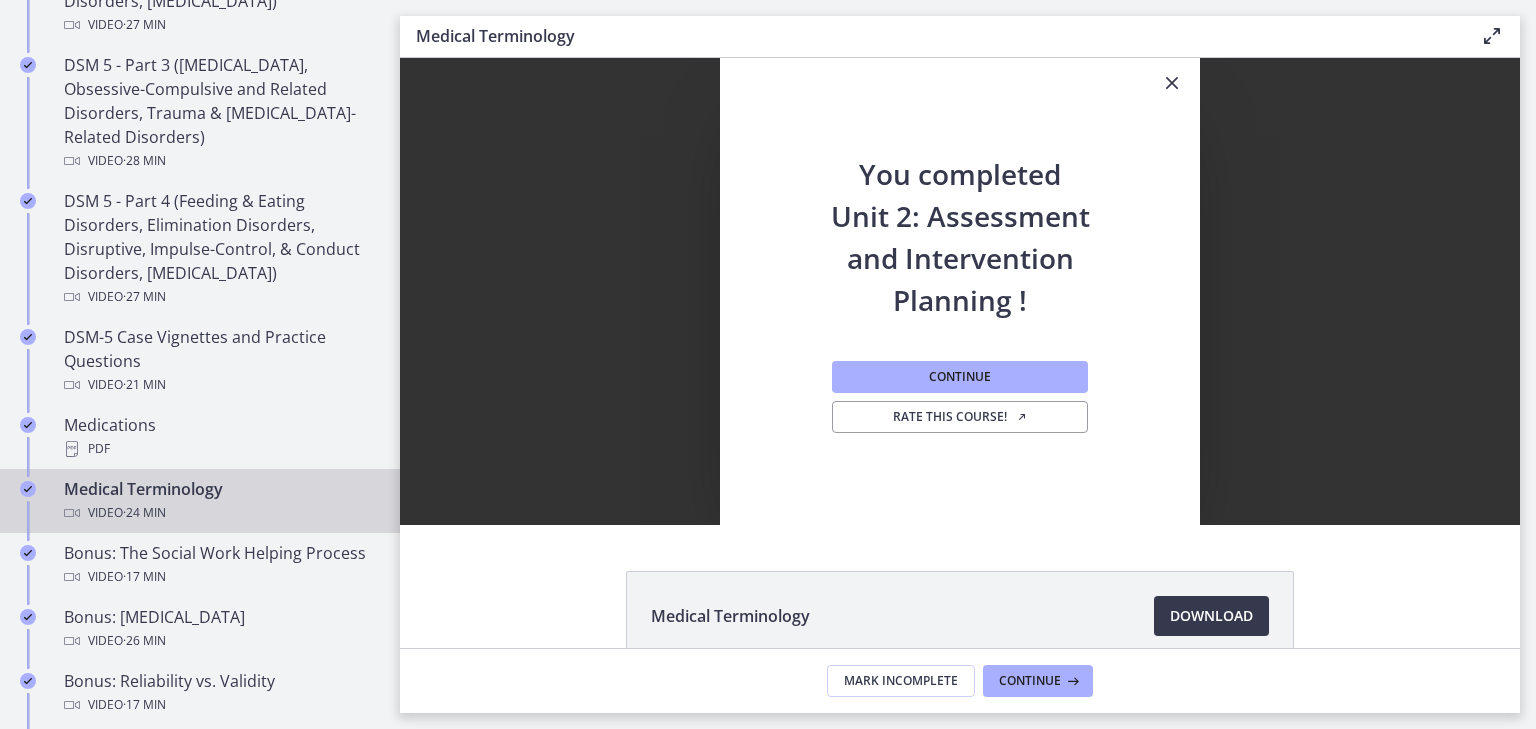 drag, startPoint x: 1163, startPoint y: 78, endPoint x: 772, endPoint y: 43, distance: 392.5634 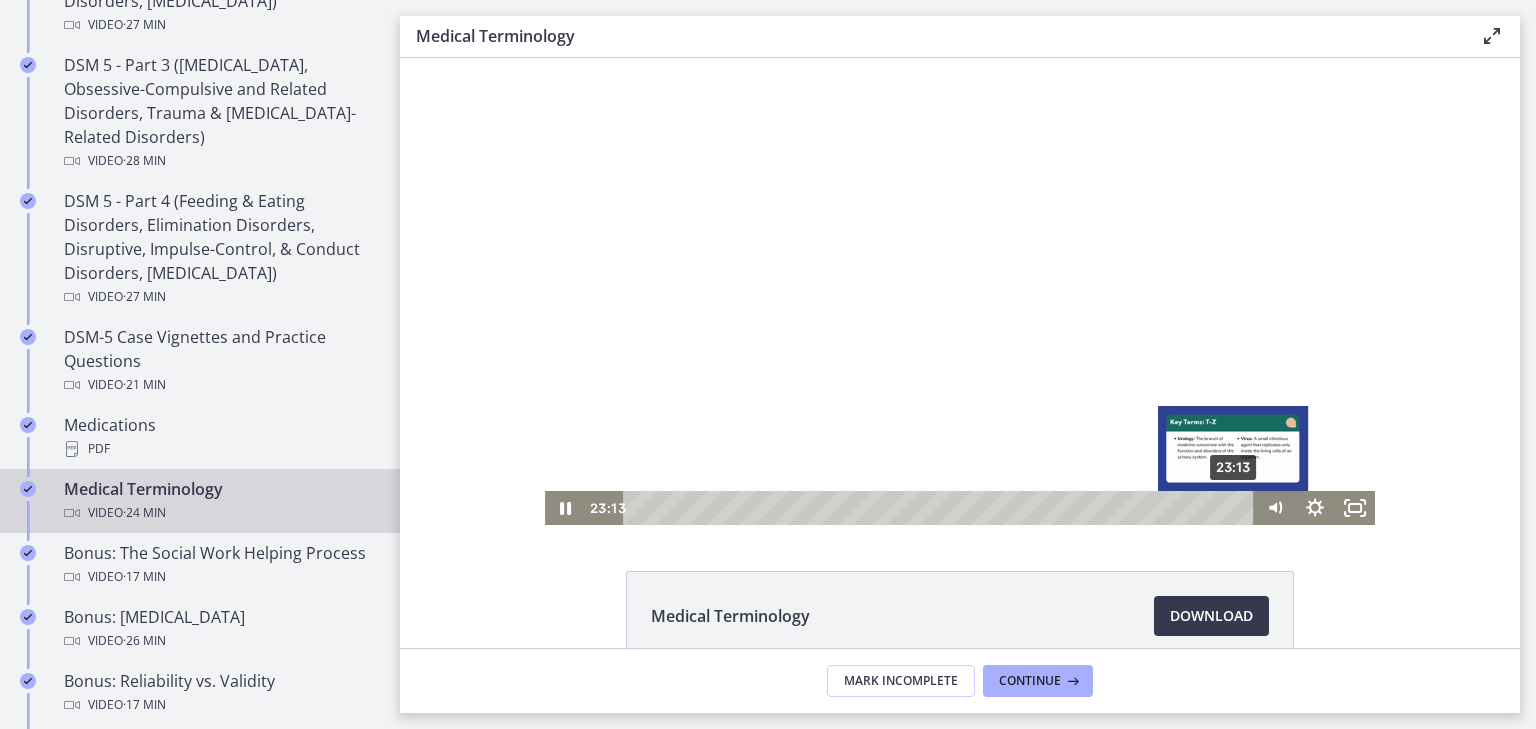 click on "23:13" at bounding box center (941, 508) 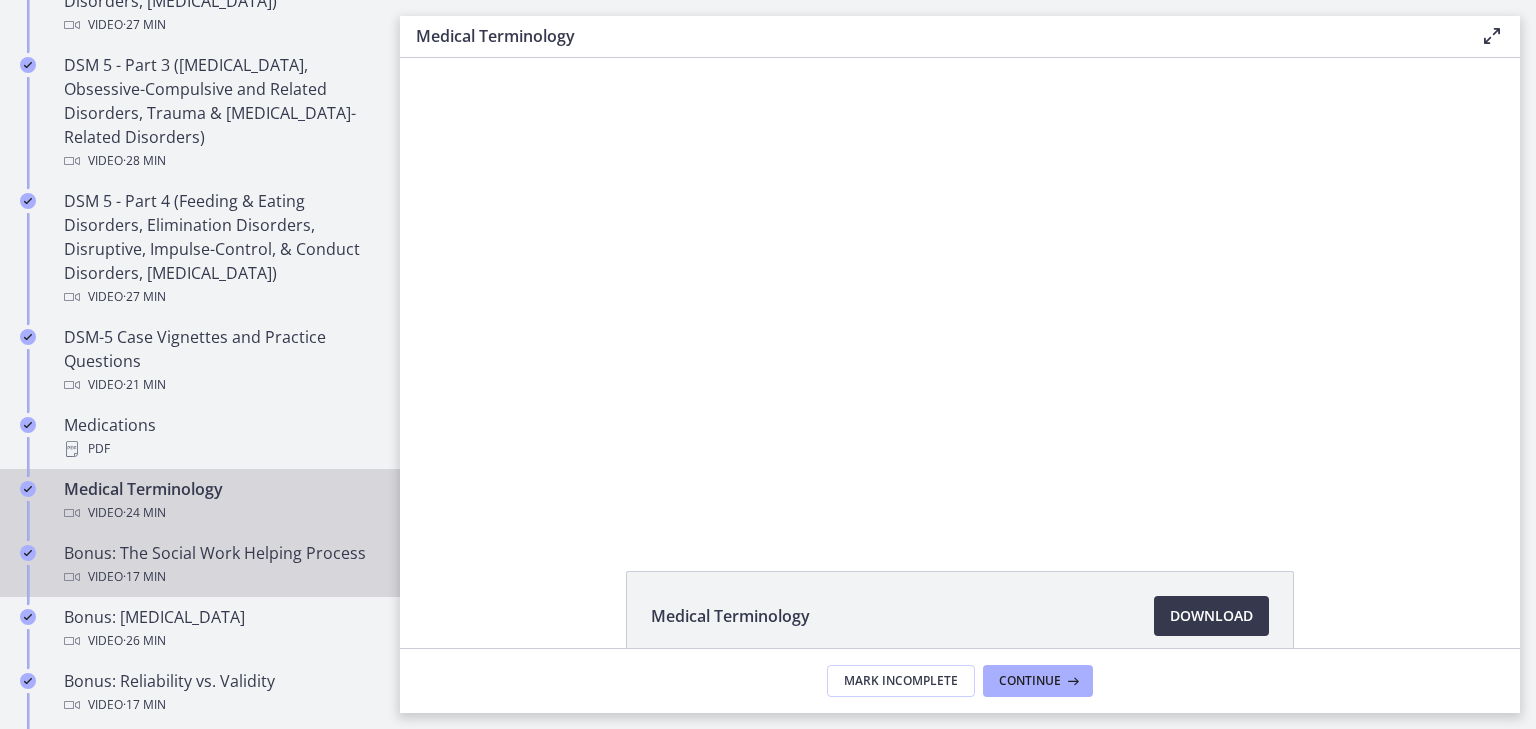 click on "·  17 min" at bounding box center (144, 577) 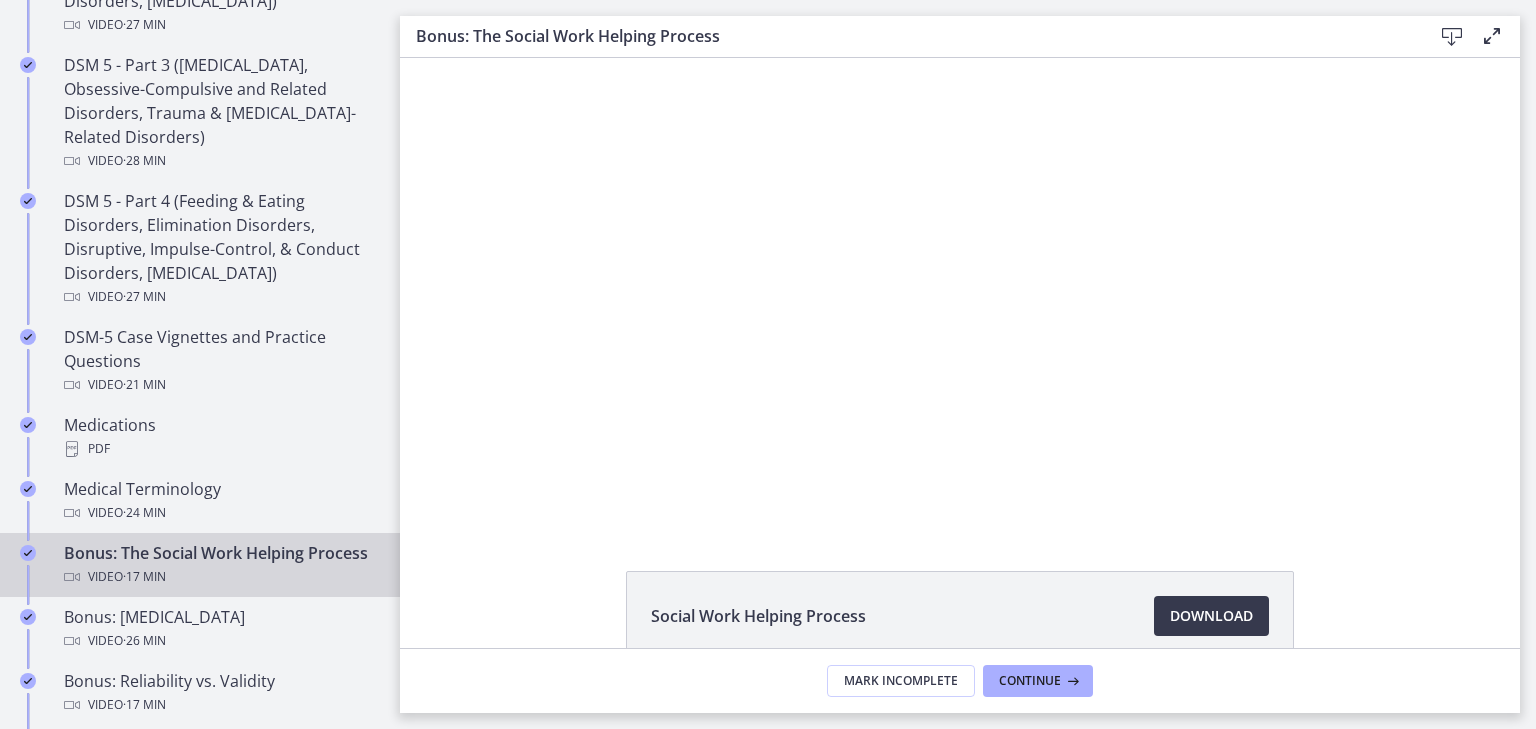 scroll, scrollTop: 0, scrollLeft: 0, axis: both 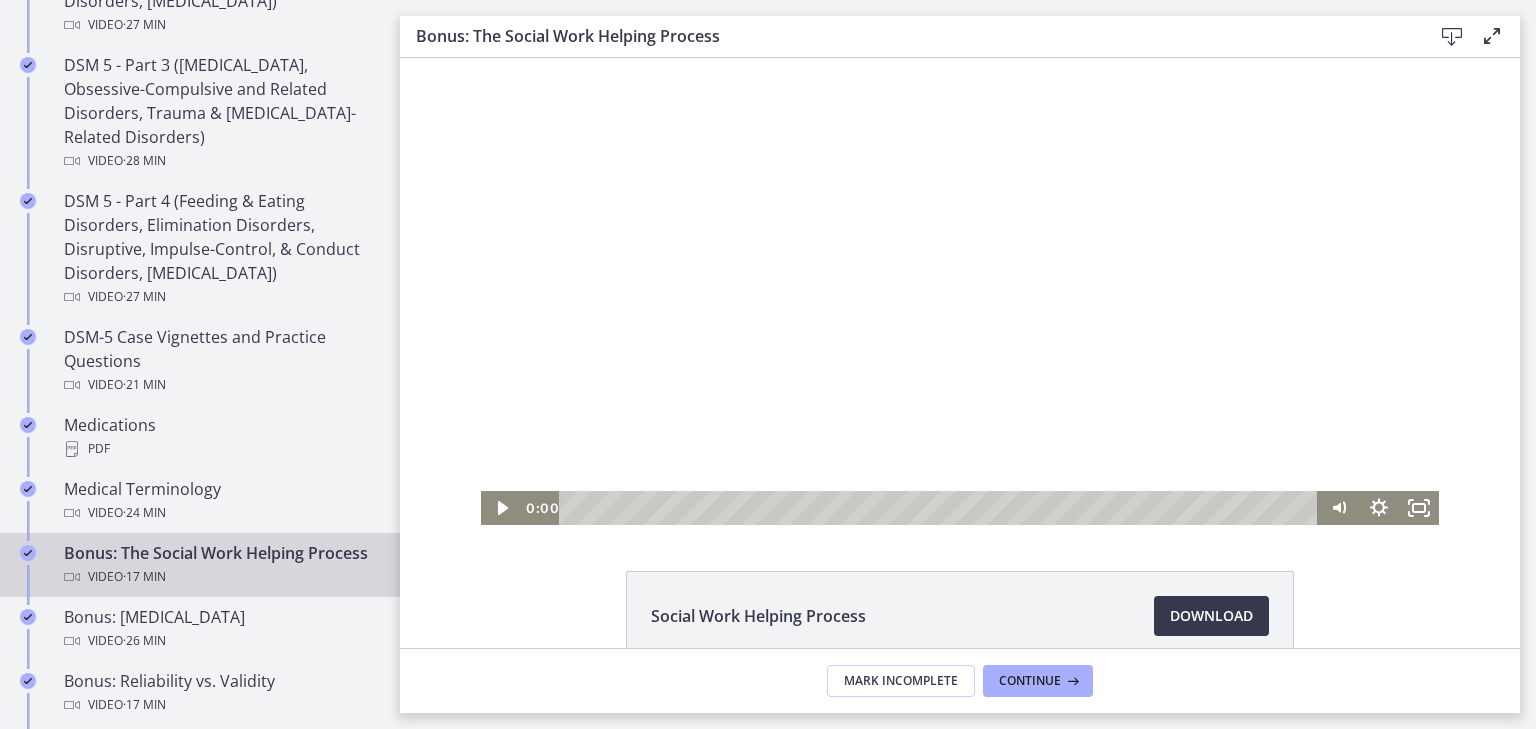 drag, startPoint x: 1302, startPoint y: 502, endPoint x: 568, endPoint y: 488, distance: 734.1335 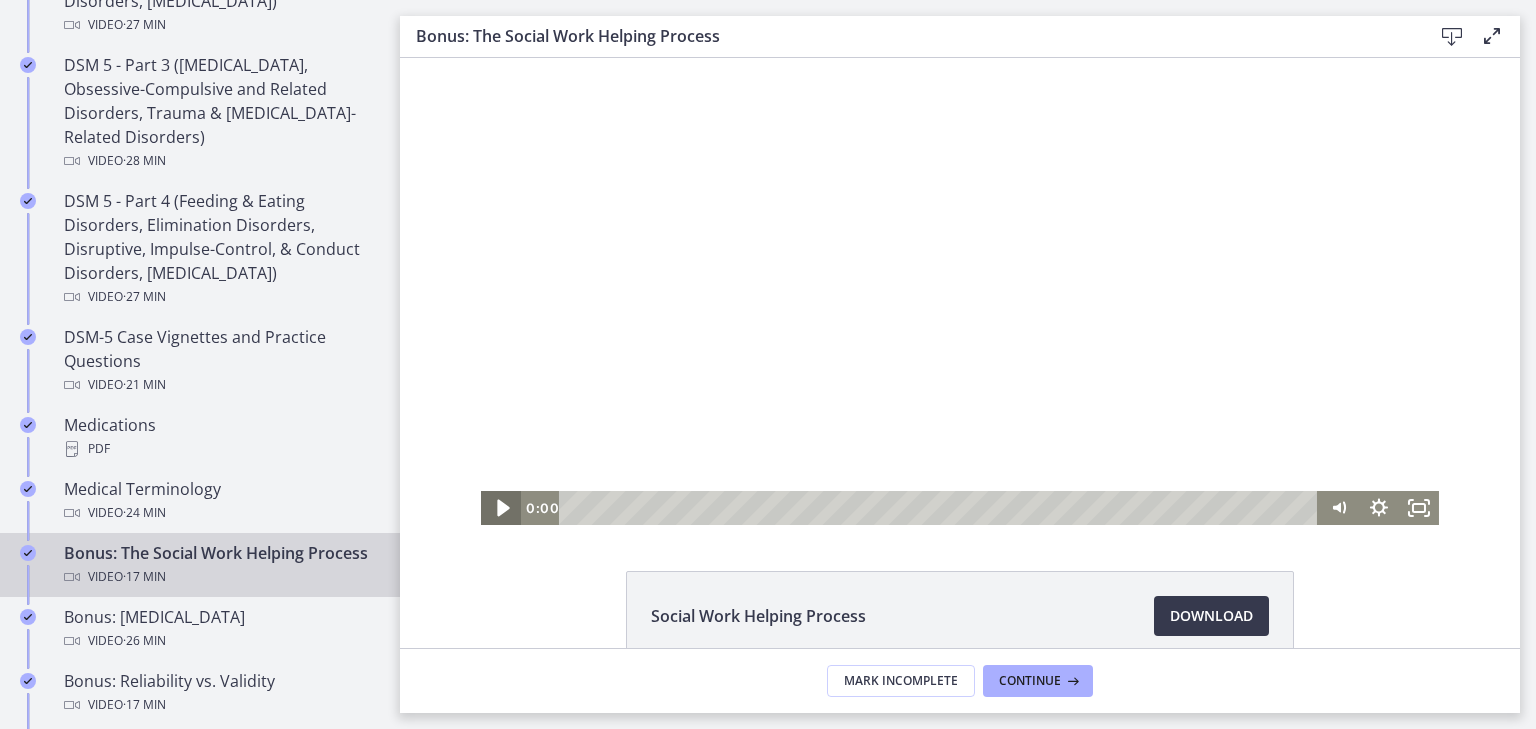 click 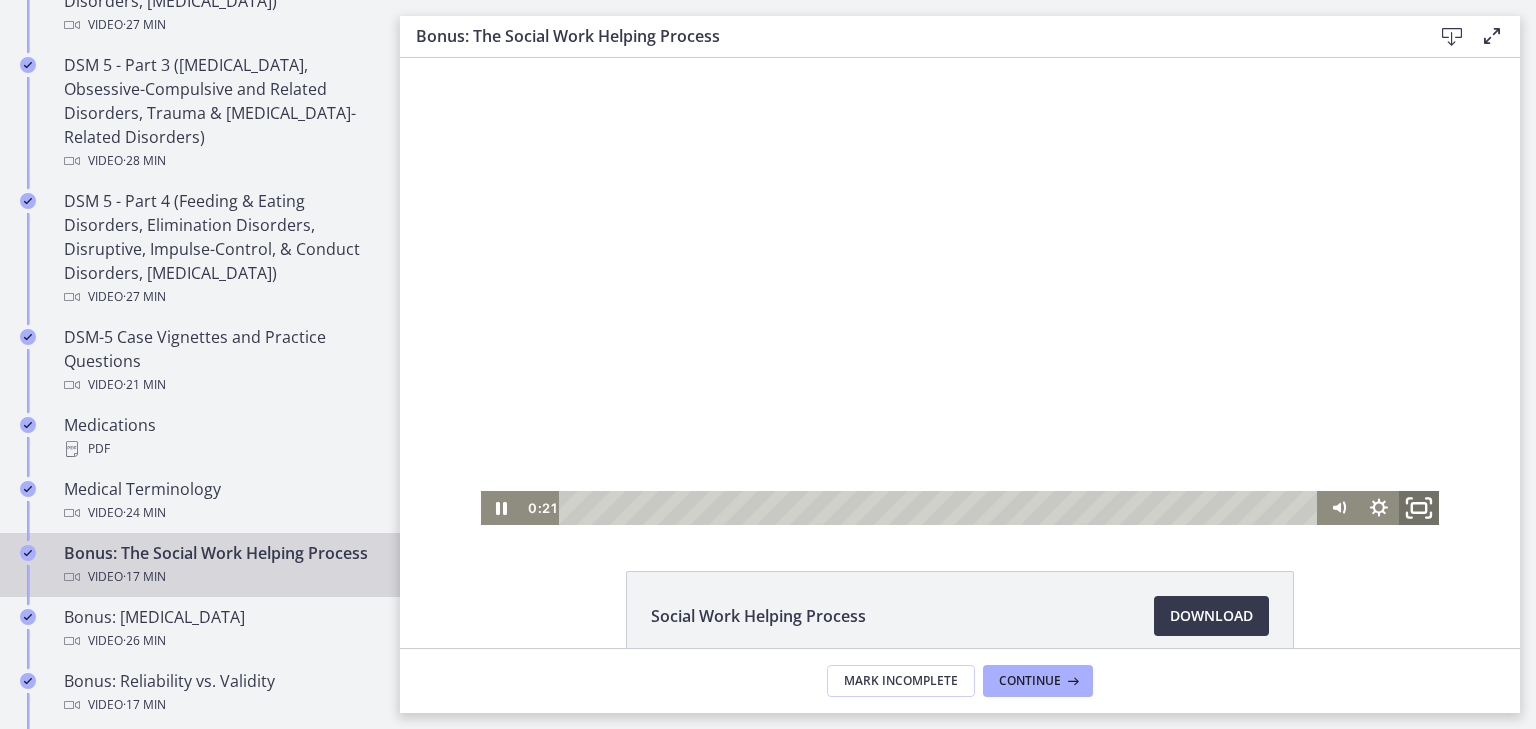 click 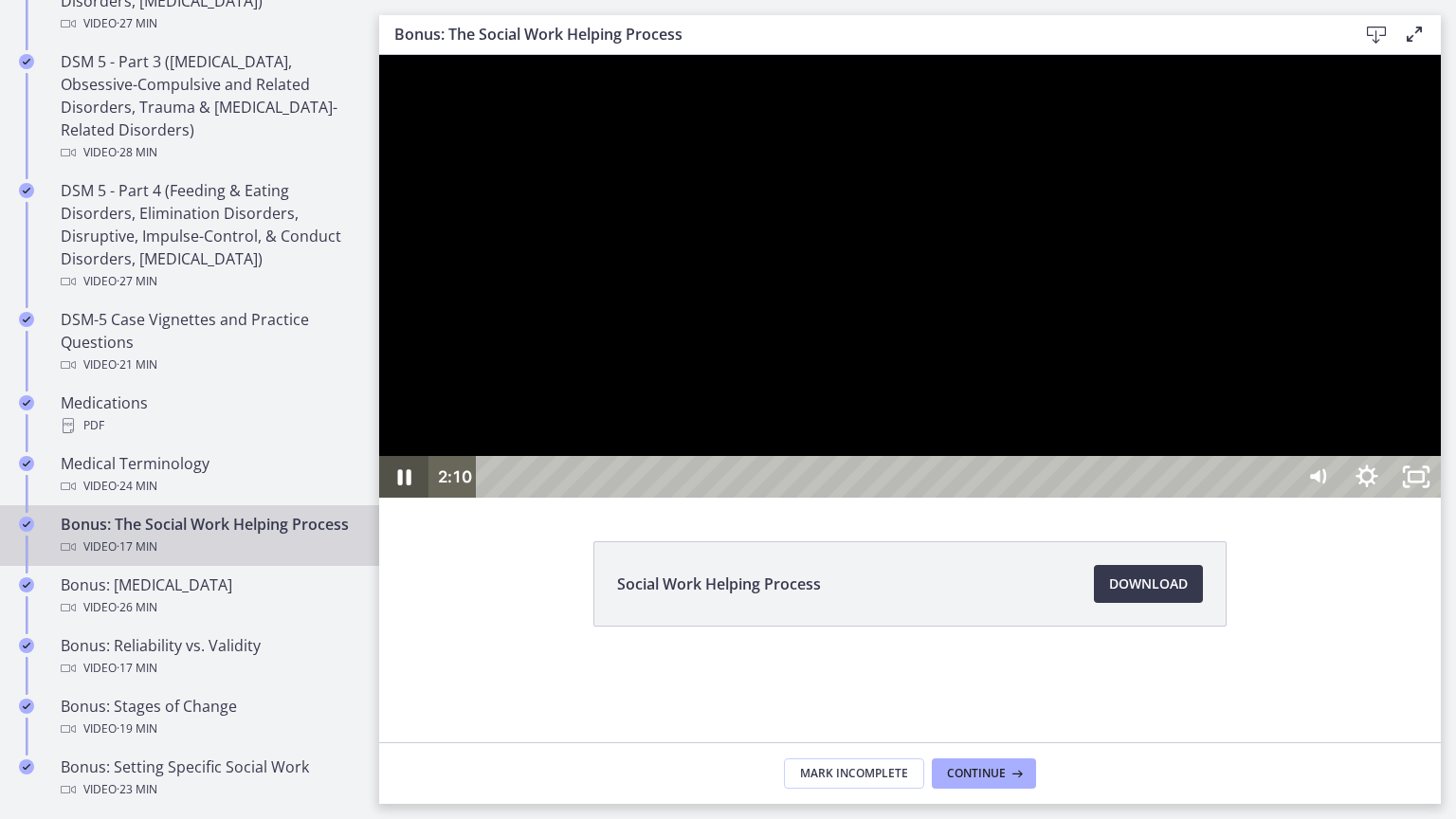 click 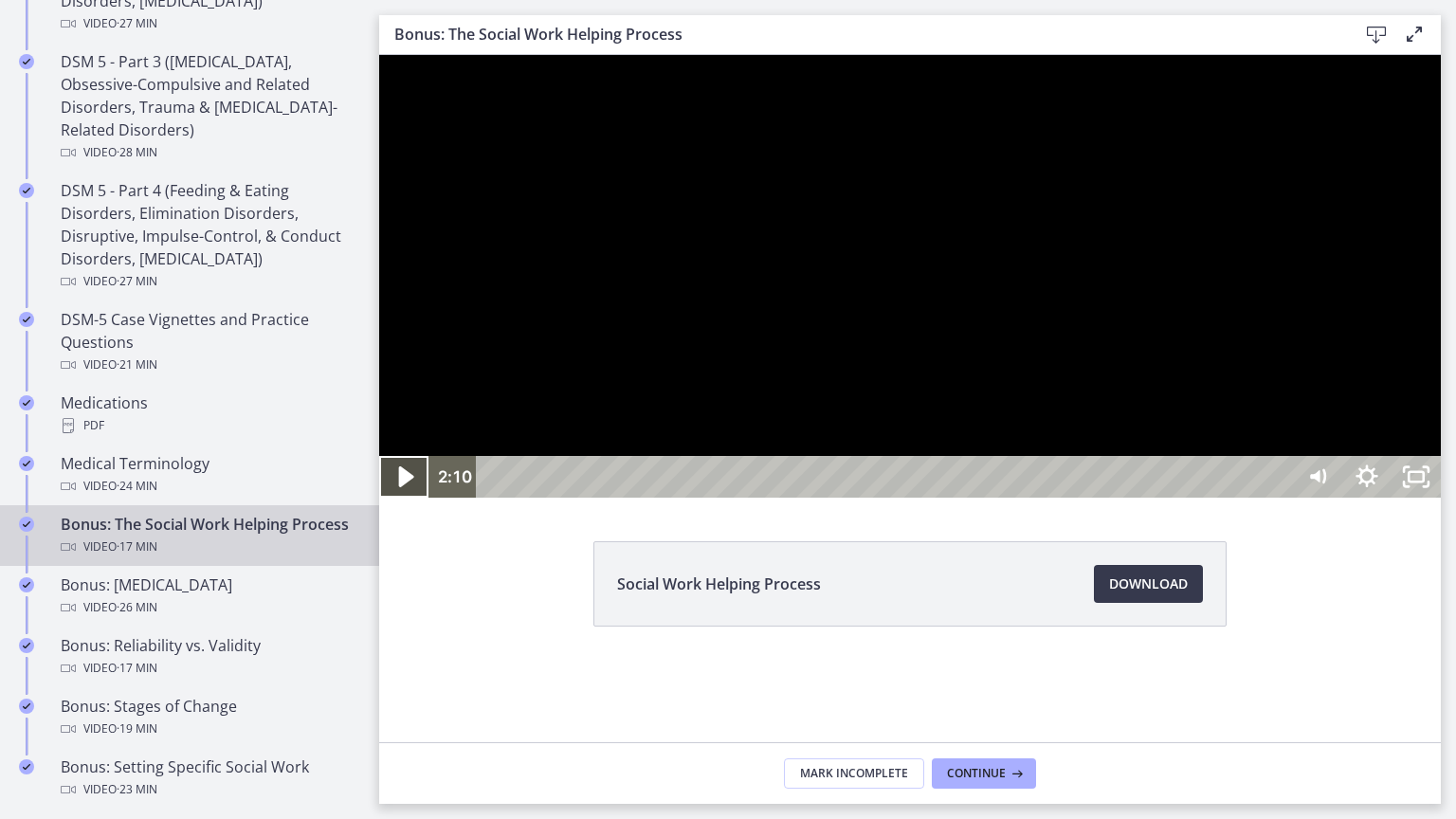 click 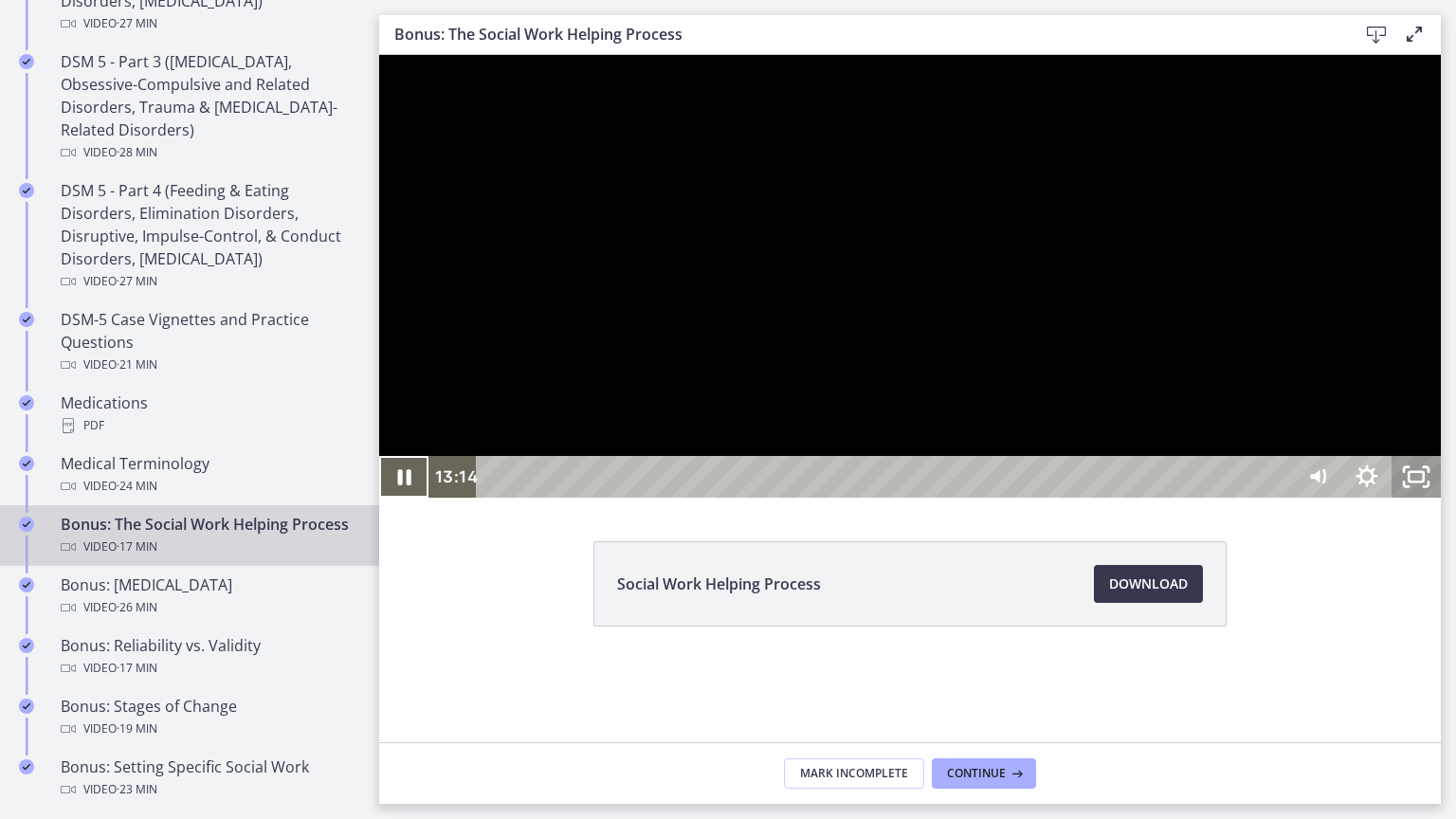 click 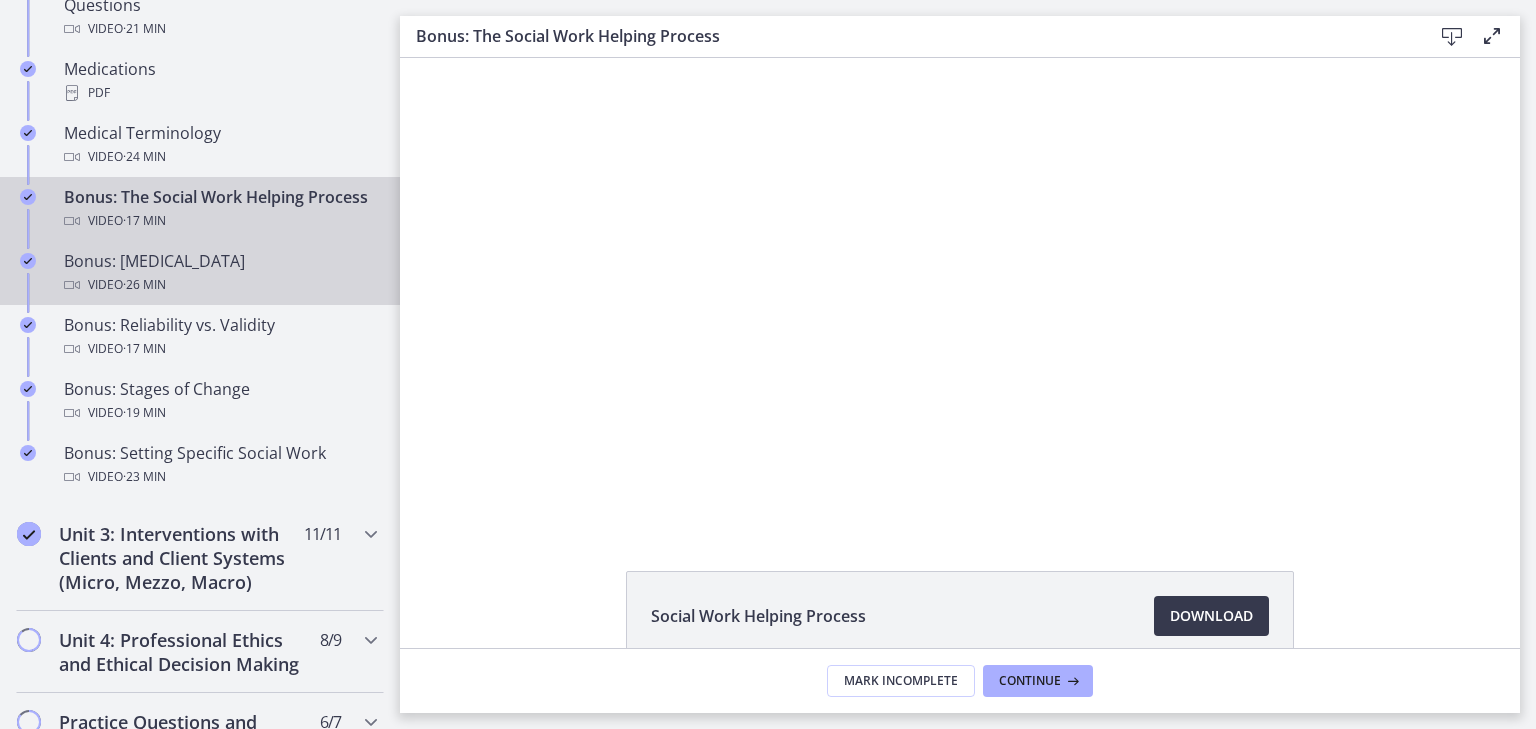 scroll, scrollTop: 1680, scrollLeft: 0, axis: vertical 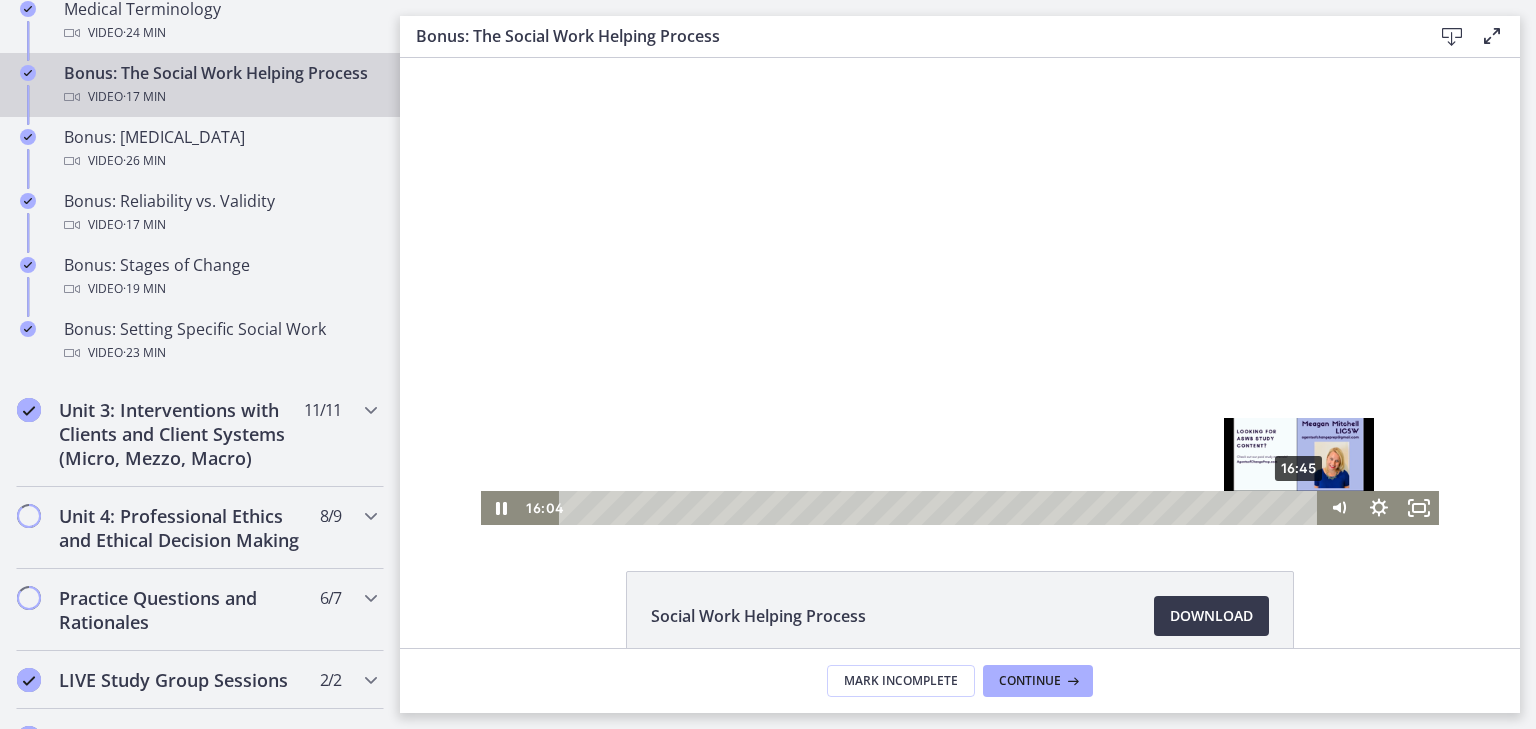 click on "16:45" at bounding box center [941, 508] 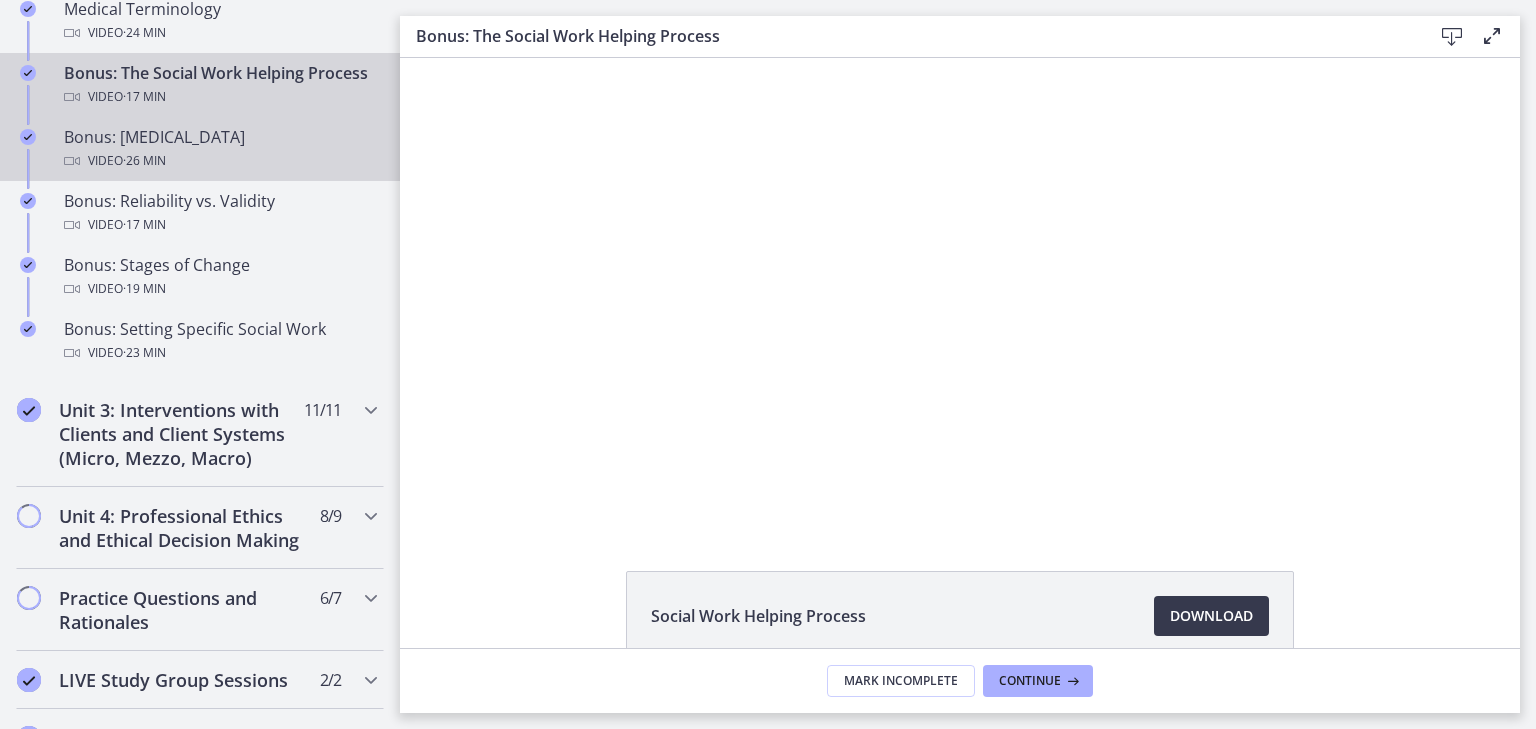 click on "·  26 min" at bounding box center [144, 161] 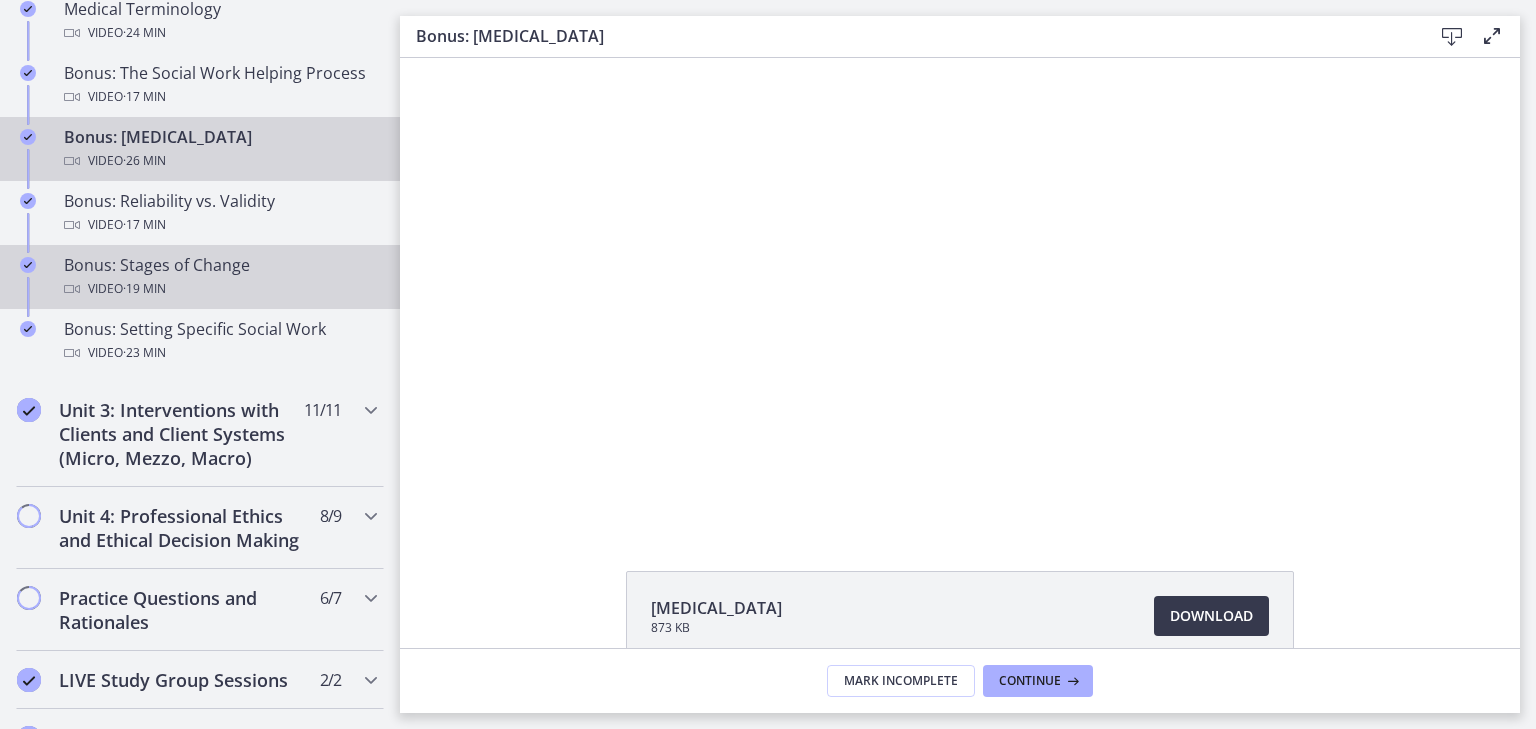 scroll, scrollTop: 0, scrollLeft: 0, axis: both 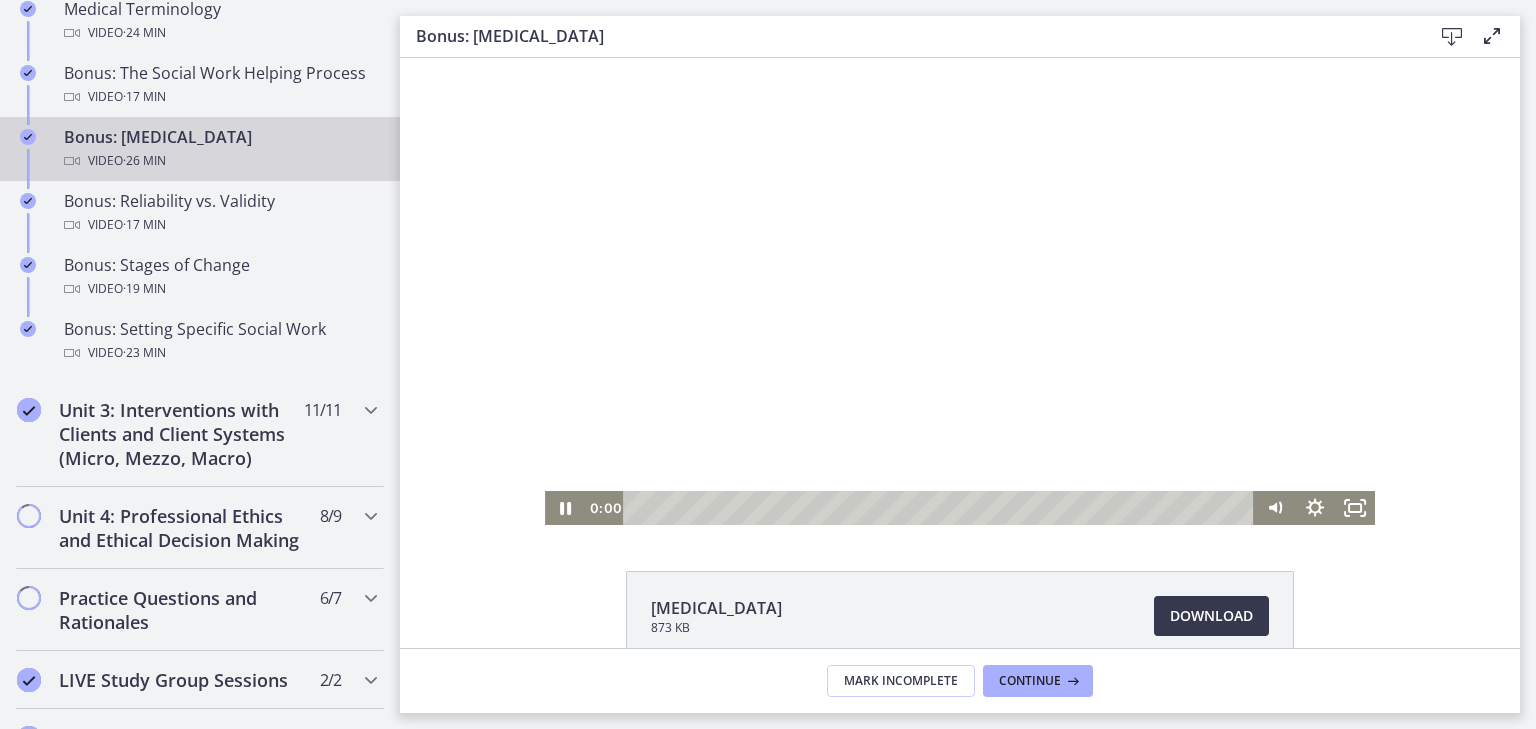 drag, startPoint x: 793, startPoint y: 503, endPoint x: 752, endPoint y: 514, distance: 42.44997 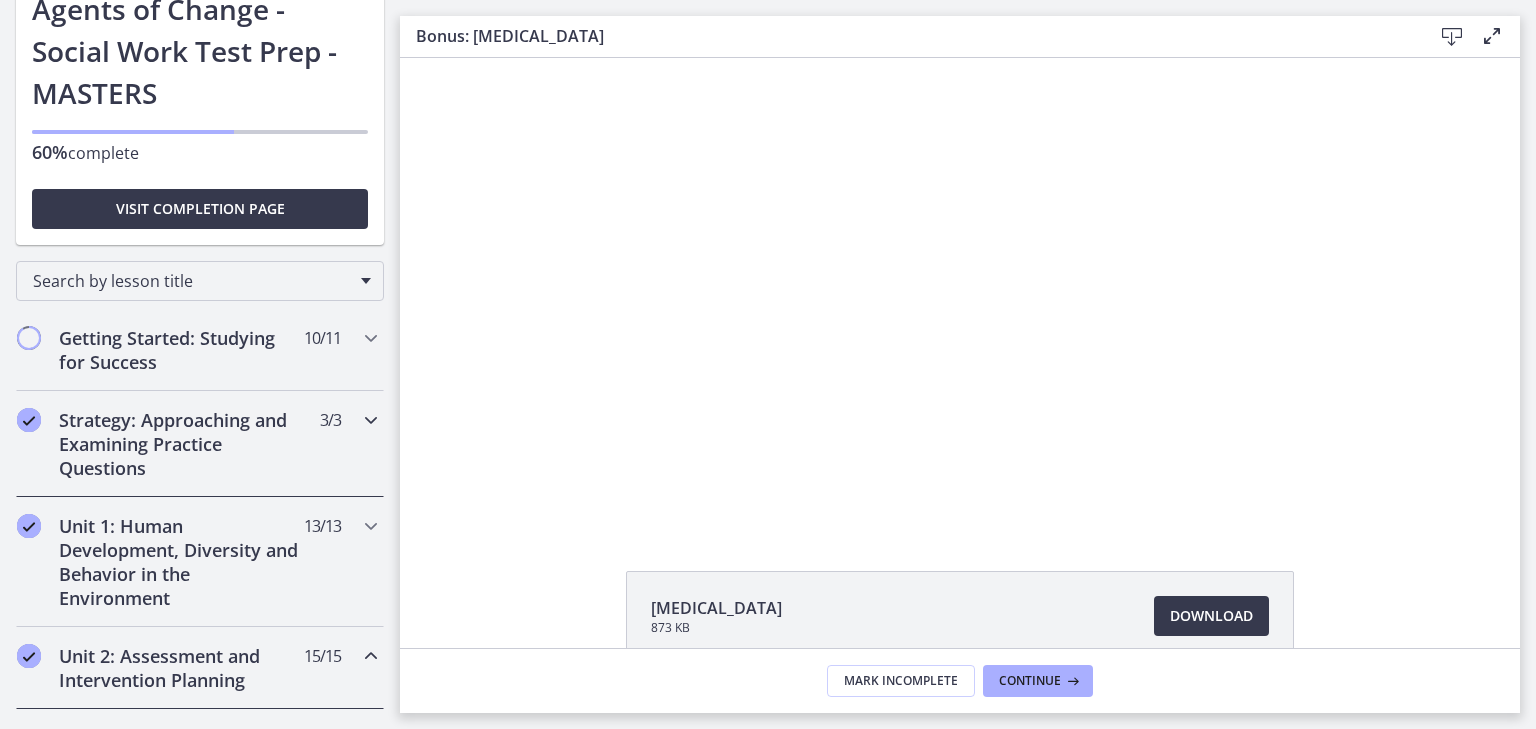 scroll, scrollTop: 0, scrollLeft: 0, axis: both 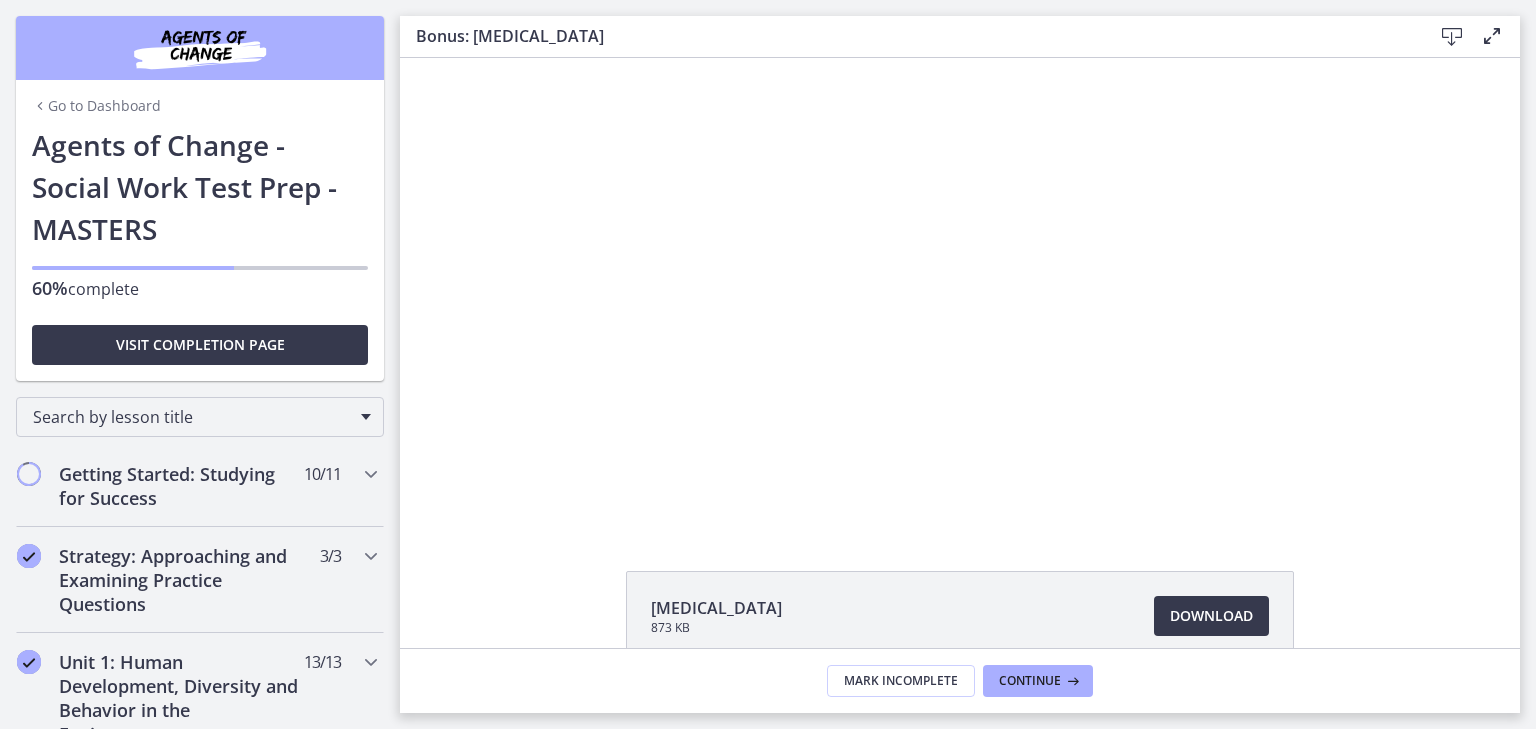 click on "Go to Dashboard" at bounding box center [96, 106] 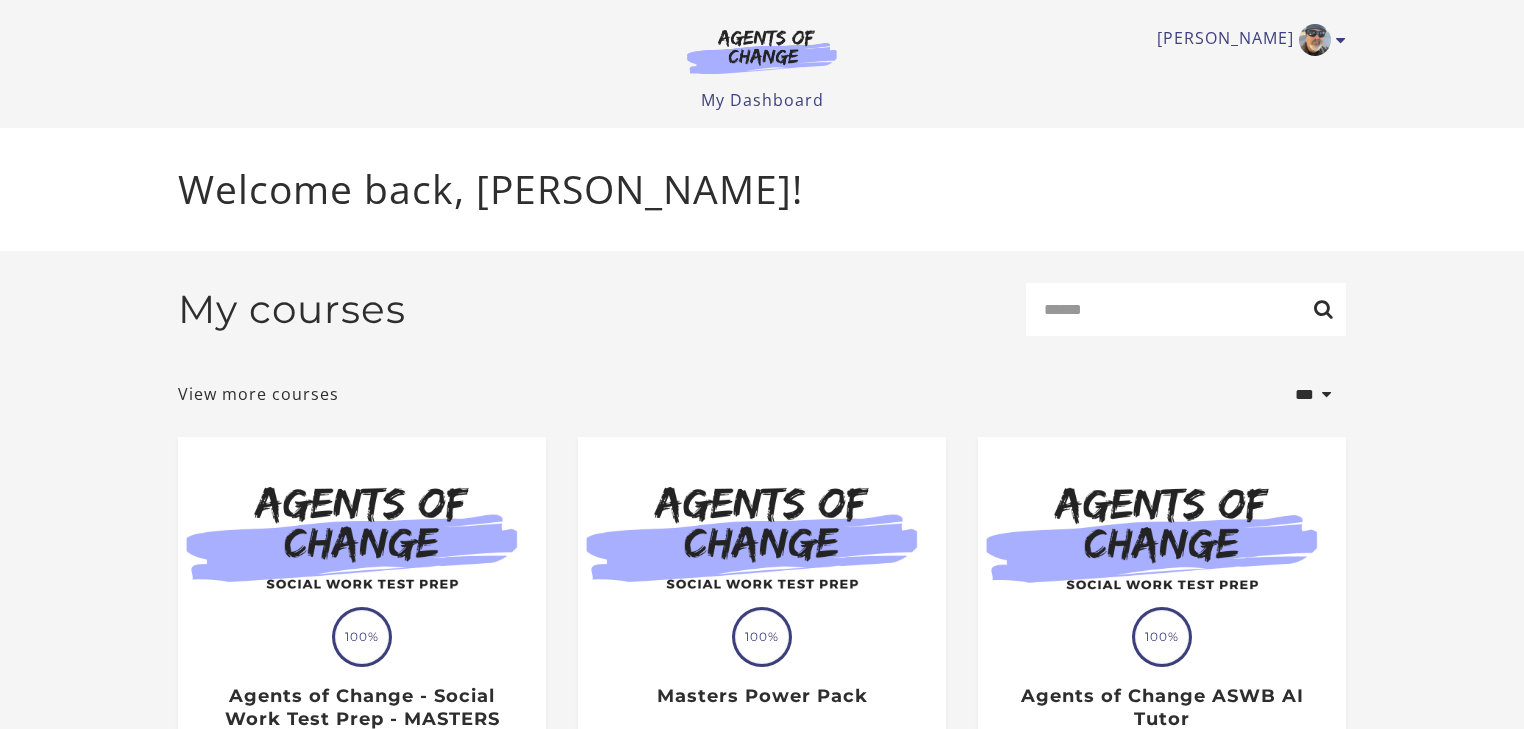 scroll, scrollTop: 0, scrollLeft: 0, axis: both 